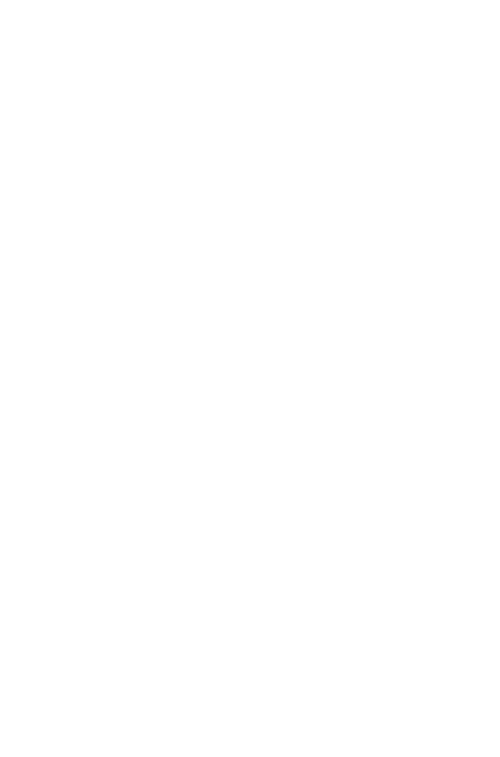 scroll, scrollTop: 0, scrollLeft: 0, axis: both 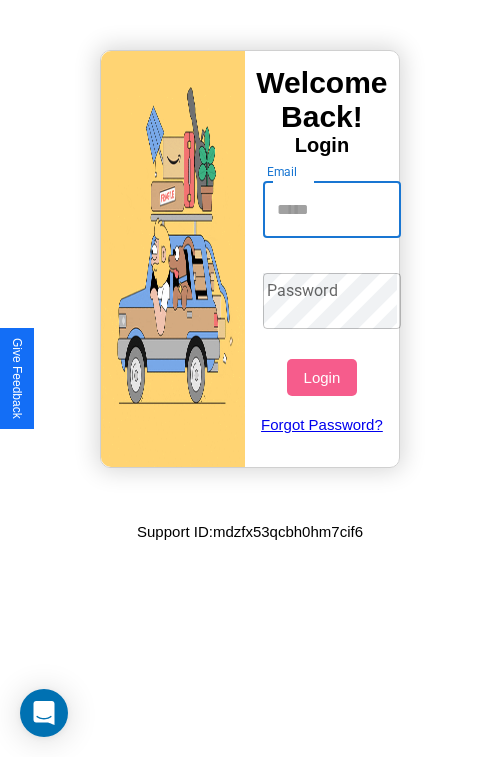click on "Email" at bounding box center (332, 210) 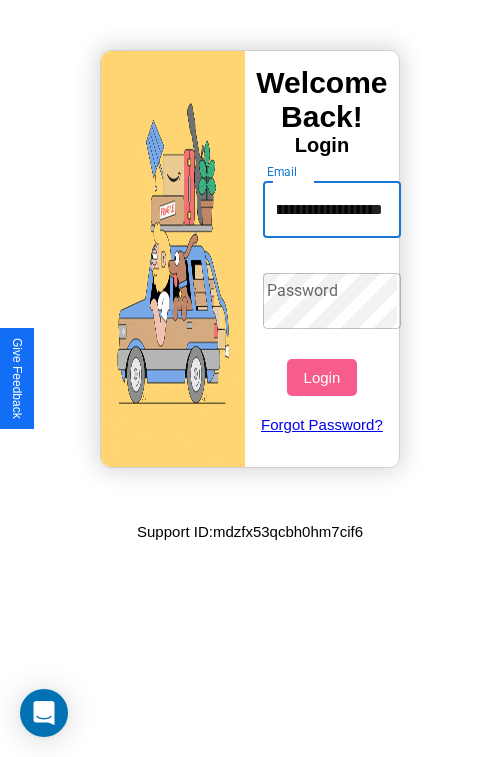 scroll, scrollTop: 0, scrollLeft: 123, axis: horizontal 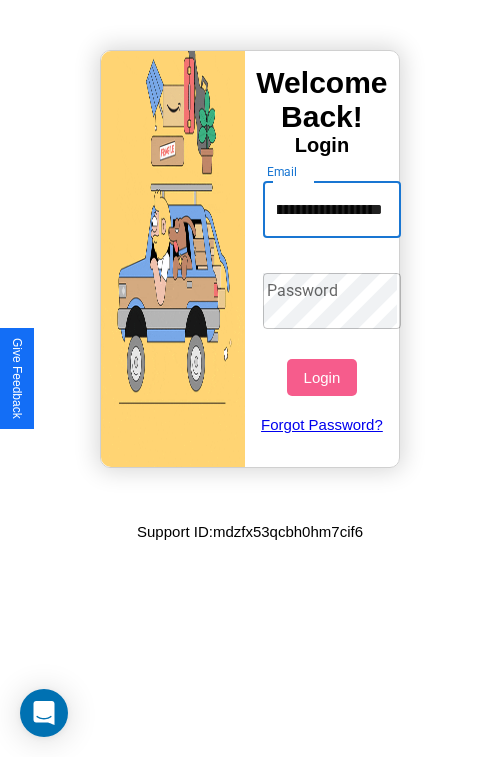 type on "**********" 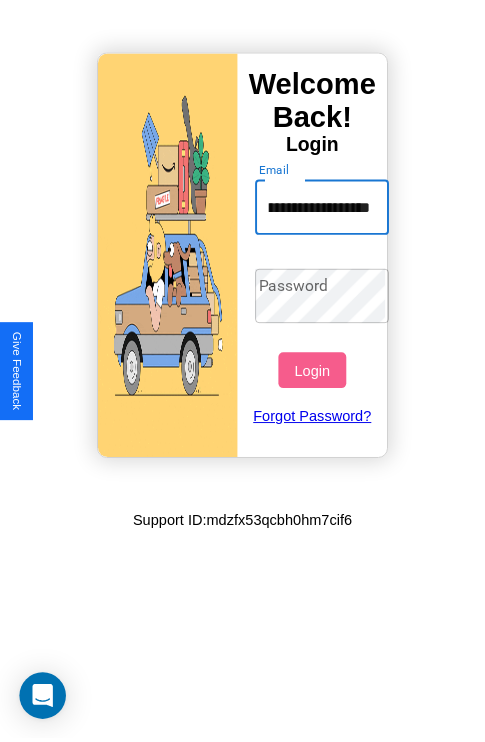 scroll, scrollTop: 0, scrollLeft: 0, axis: both 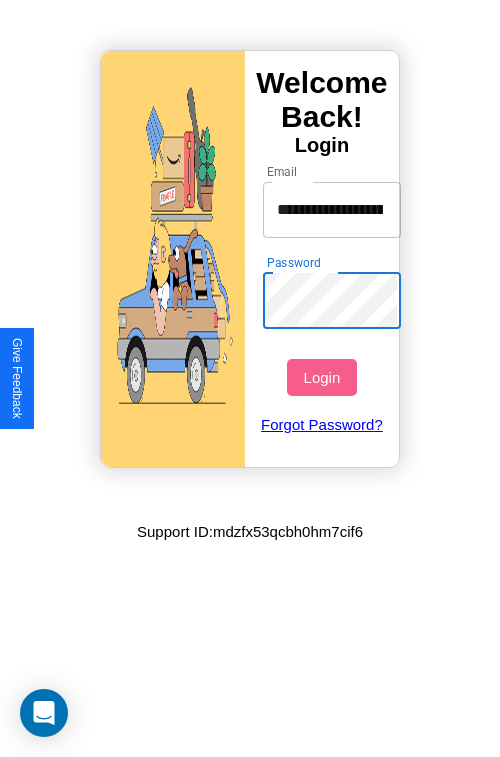 click on "Login" at bounding box center [321, 377] 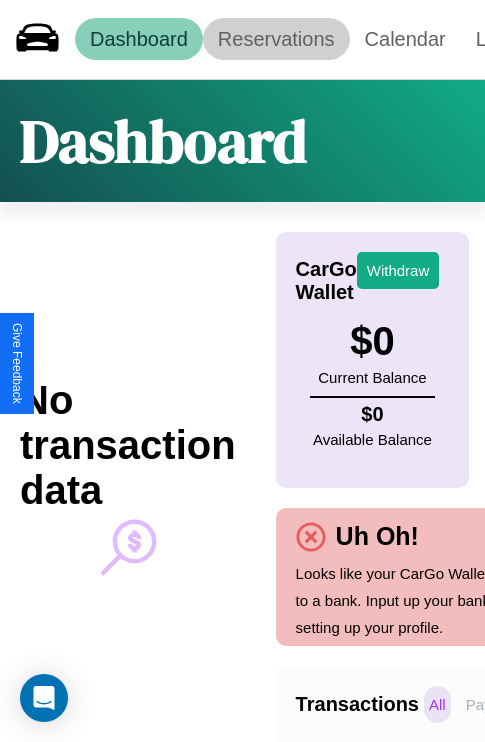 click on "Reservations" at bounding box center [276, 39] 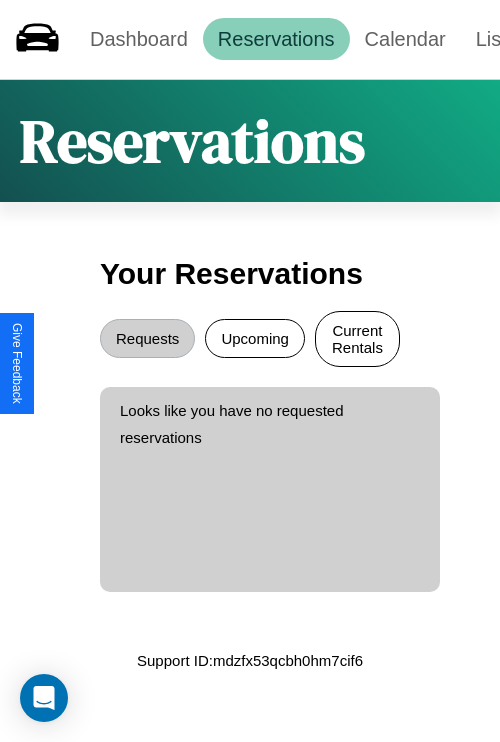 click on "Current Rentals" at bounding box center (357, 339) 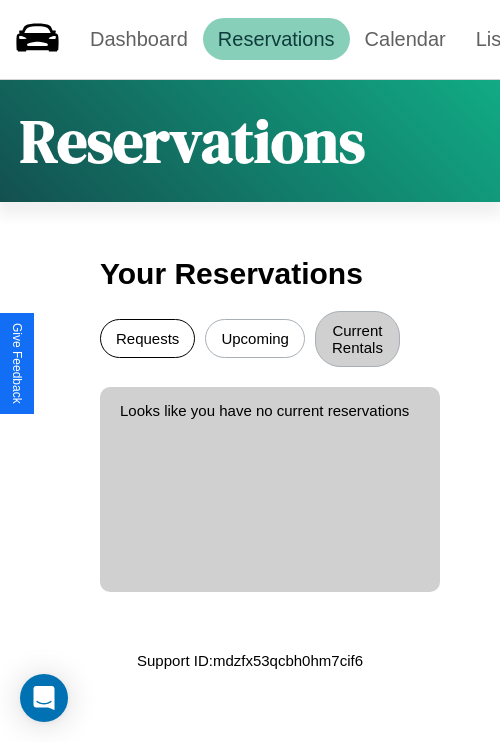 click on "Requests" at bounding box center [147, 338] 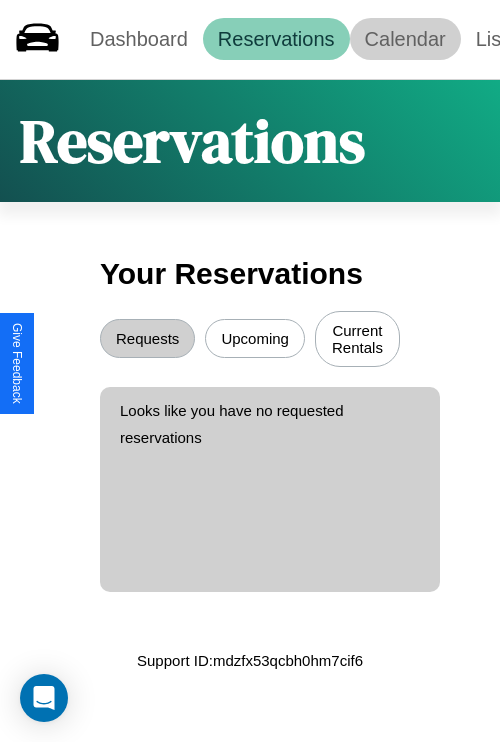 click on "Calendar" at bounding box center (405, 39) 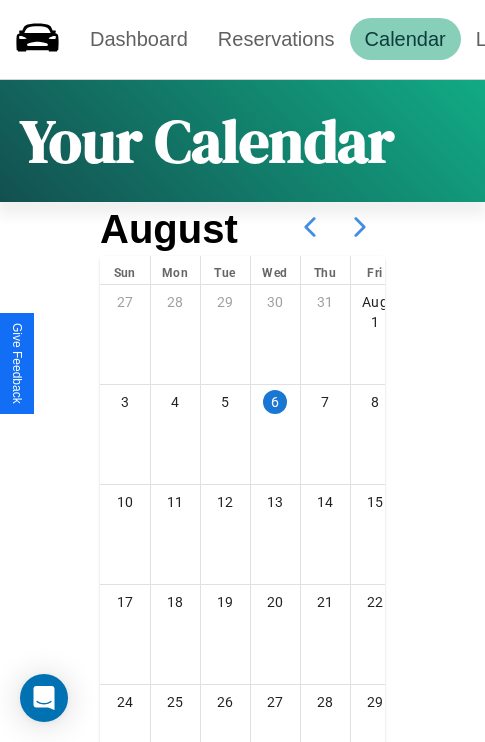 click 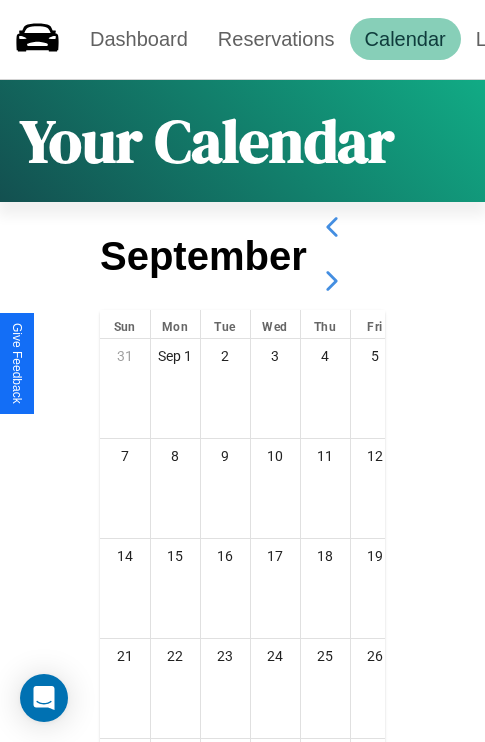 click 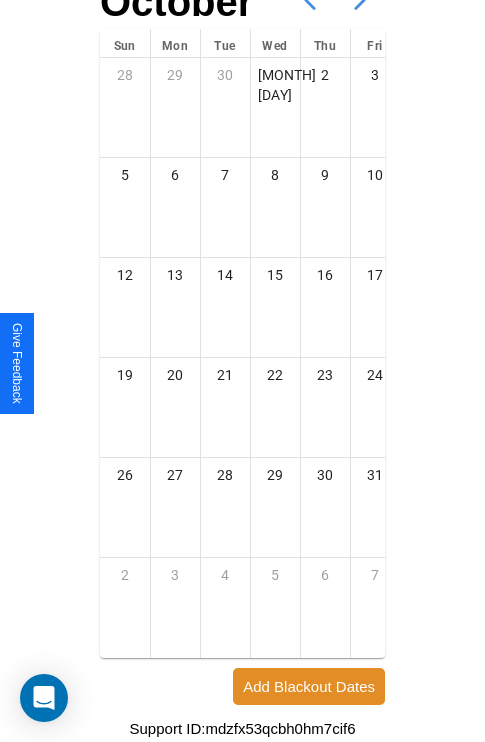 scroll, scrollTop: 242, scrollLeft: 0, axis: vertical 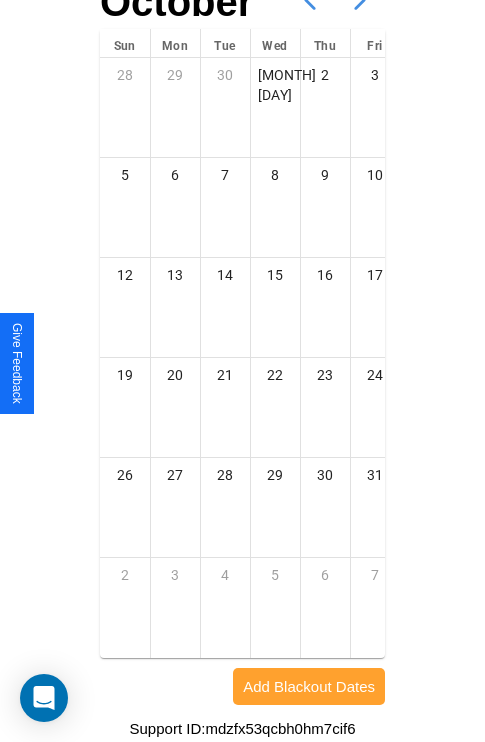 click on "Add Blackout Dates" at bounding box center [309, 686] 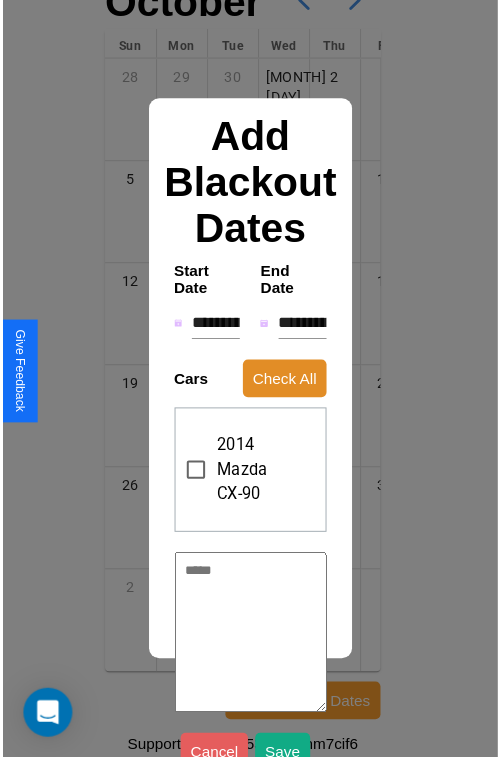 scroll, scrollTop: 227, scrollLeft: 0, axis: vertical 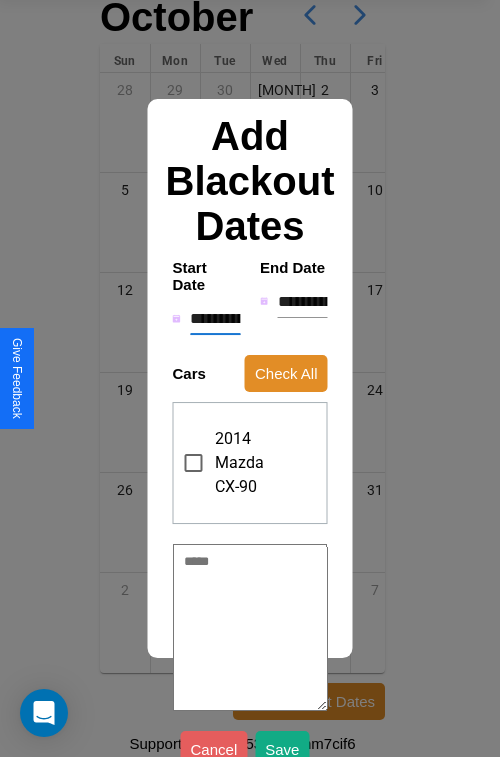 click on "**********" at bounding box center [215, 319] 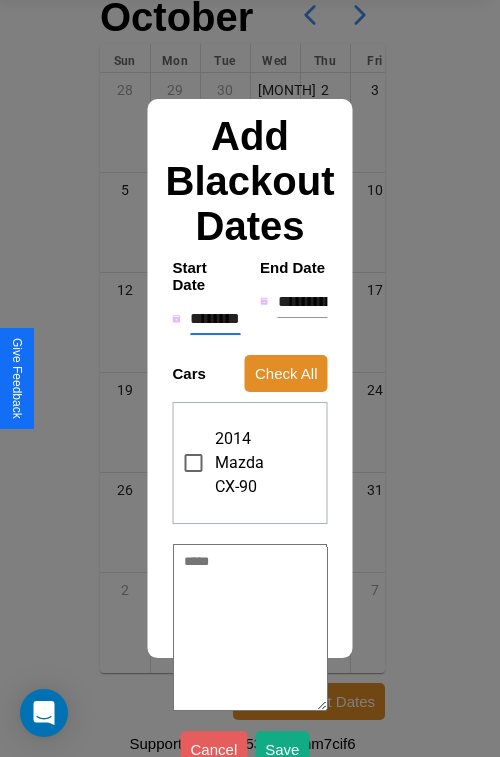 type on "*" 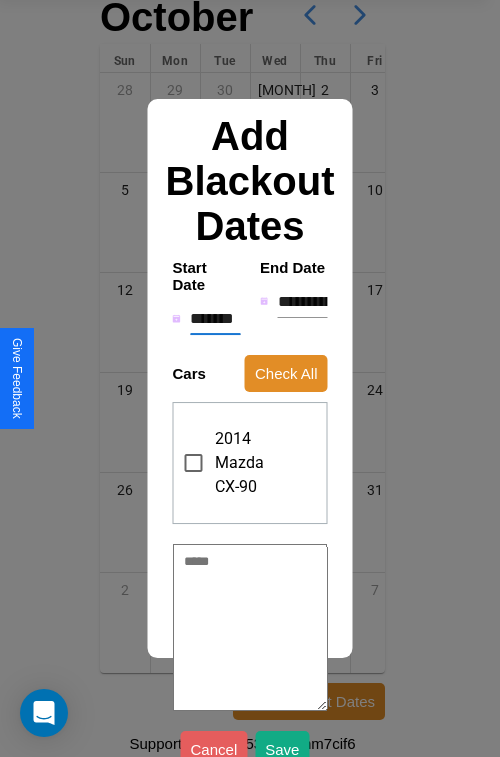 type on "*" 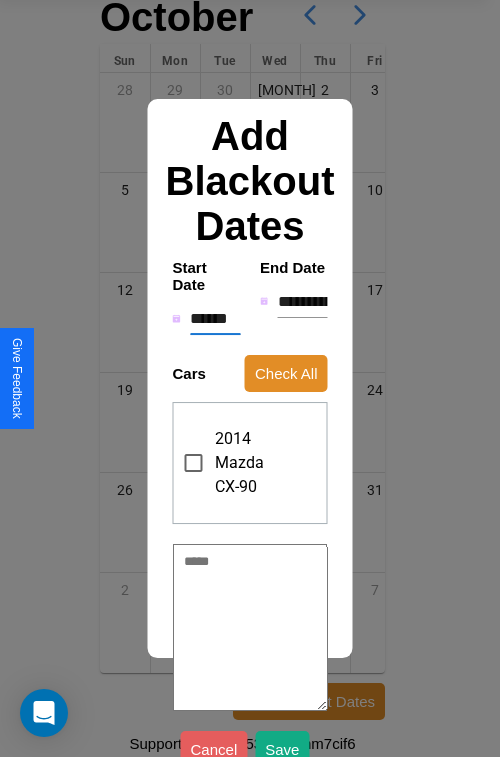type on "*" 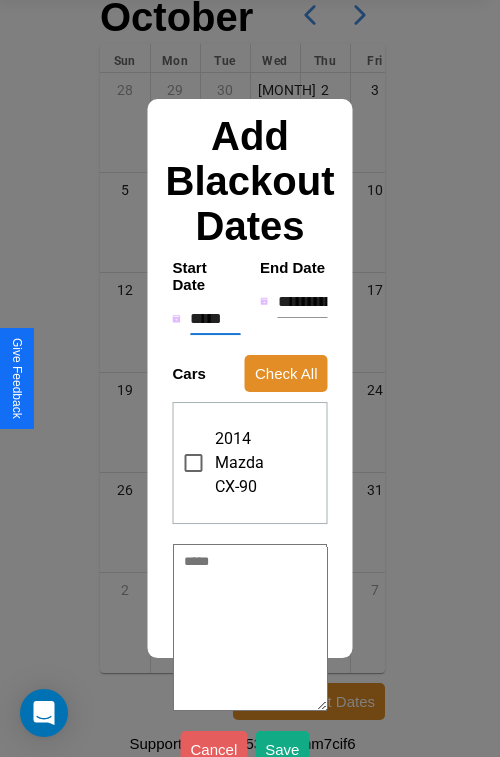 type on "*" 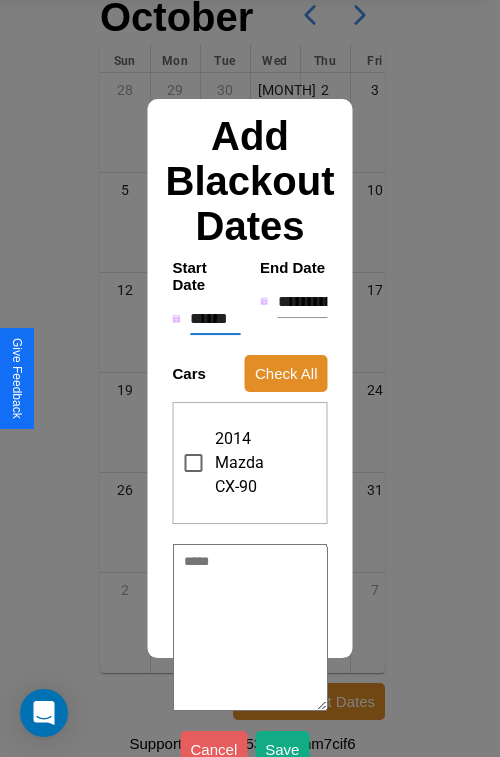 type on "*" 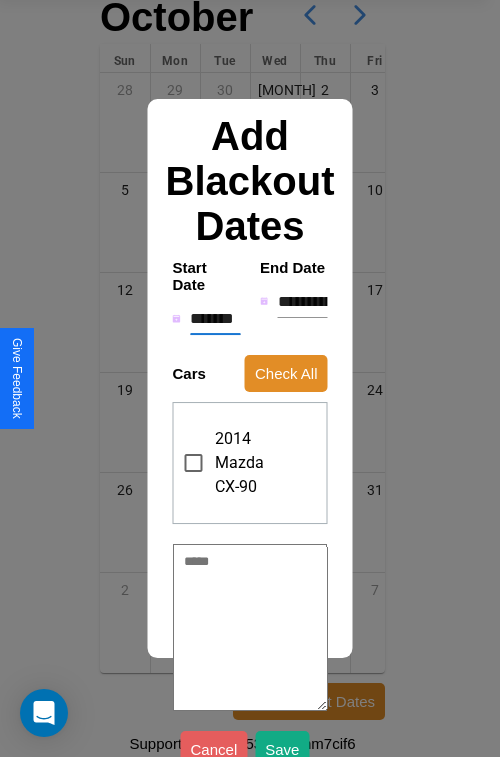 type on "*" 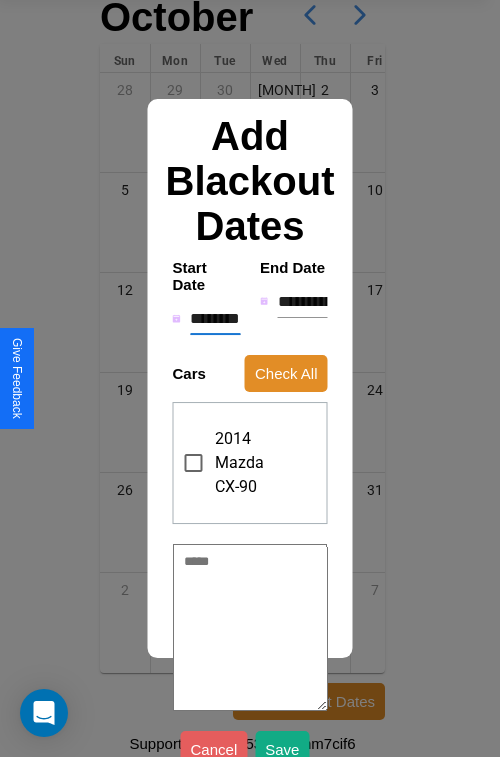 type on "*" 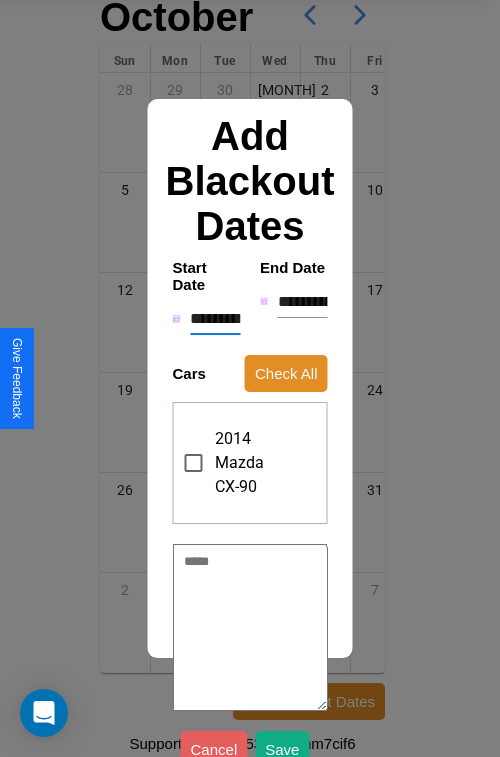 type on "*" 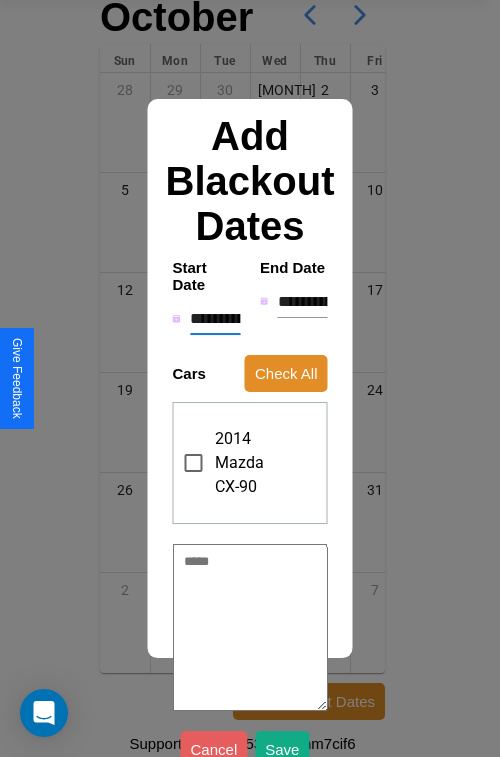 type on "*" 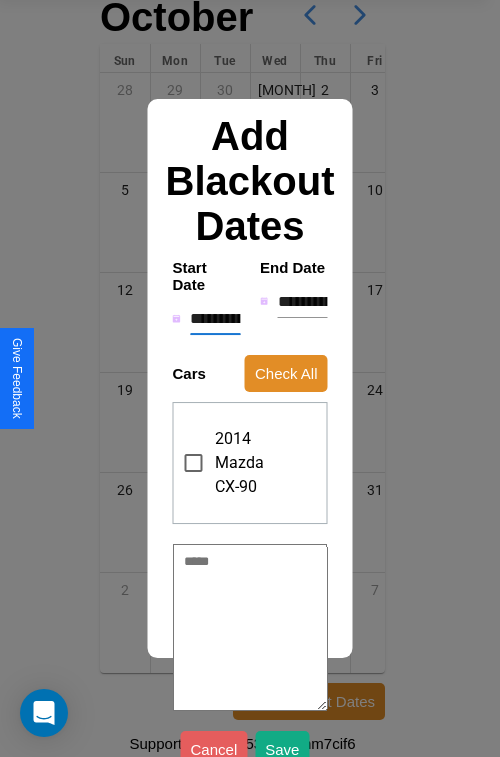 type on "*" 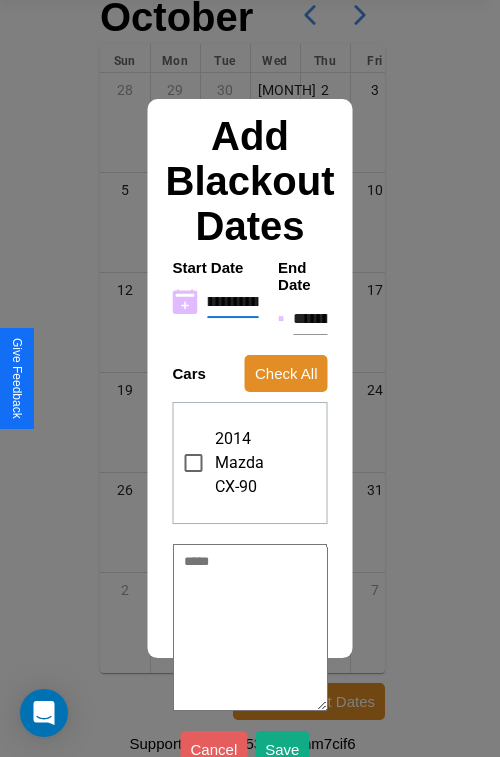 type on "**********" 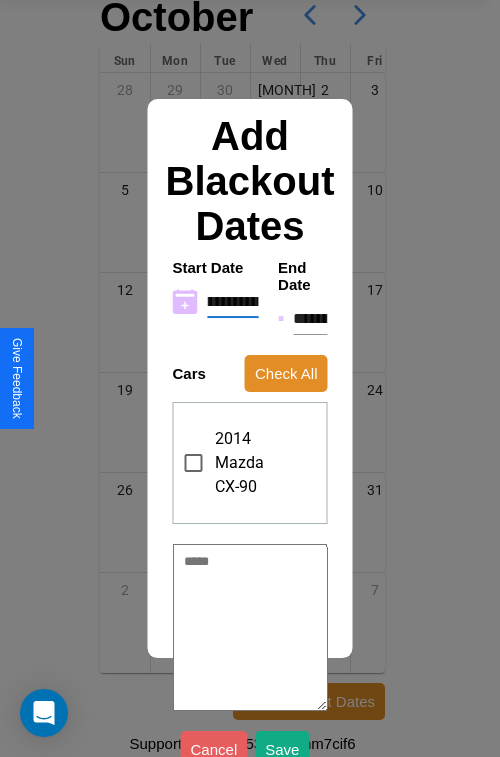 type on "*" 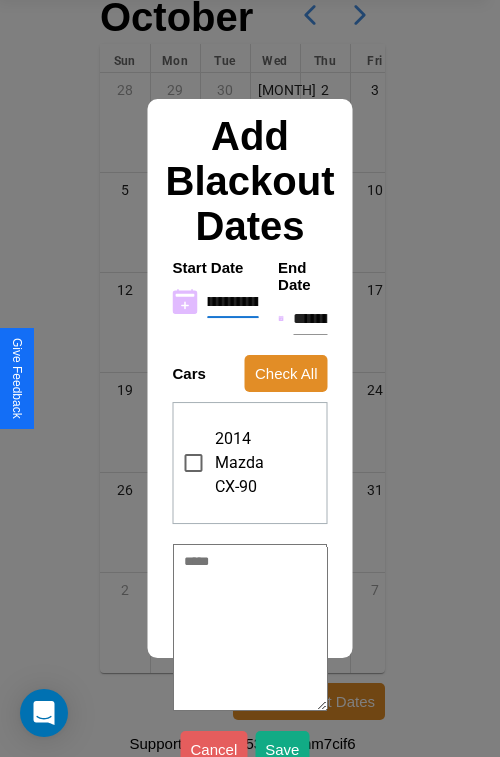 type on "**********" 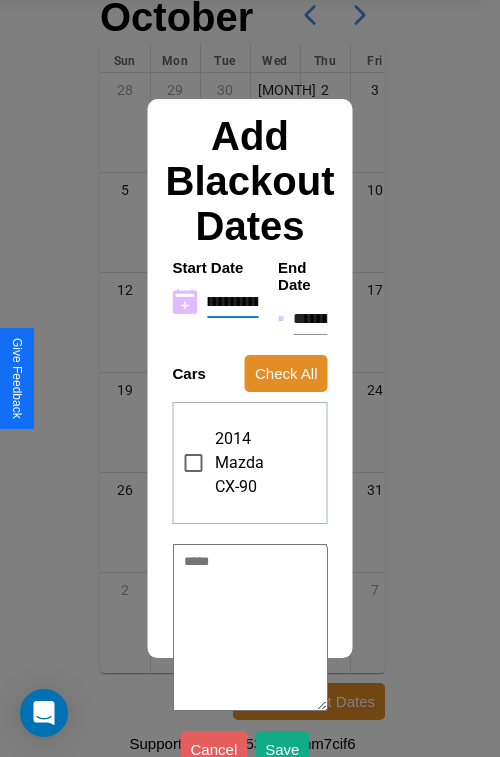 type on "*" 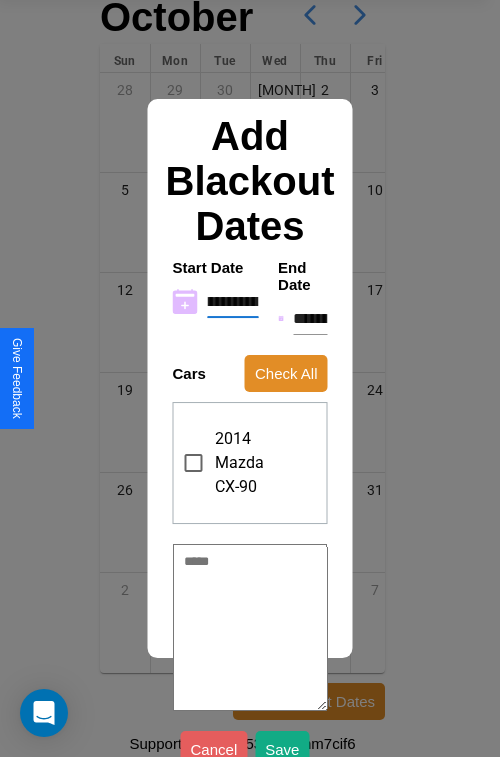 type on "**********" 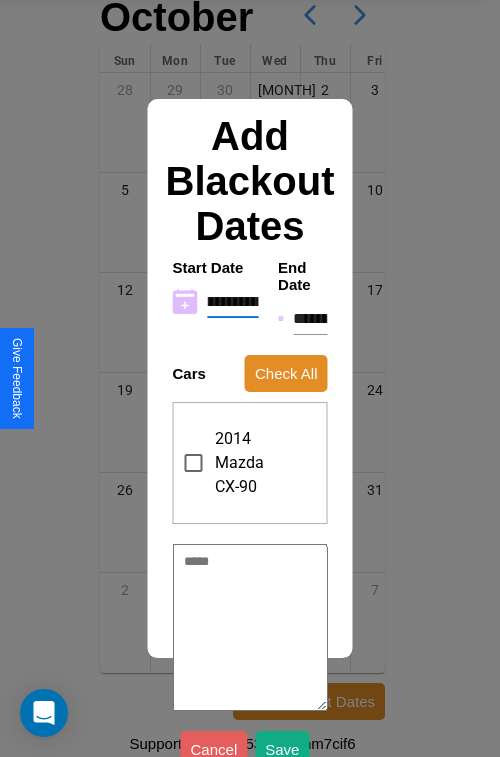 type on "*" 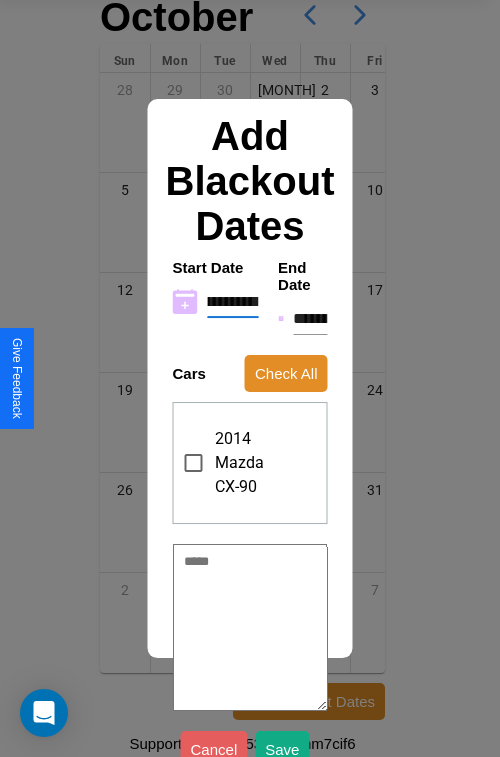 type on "**********" 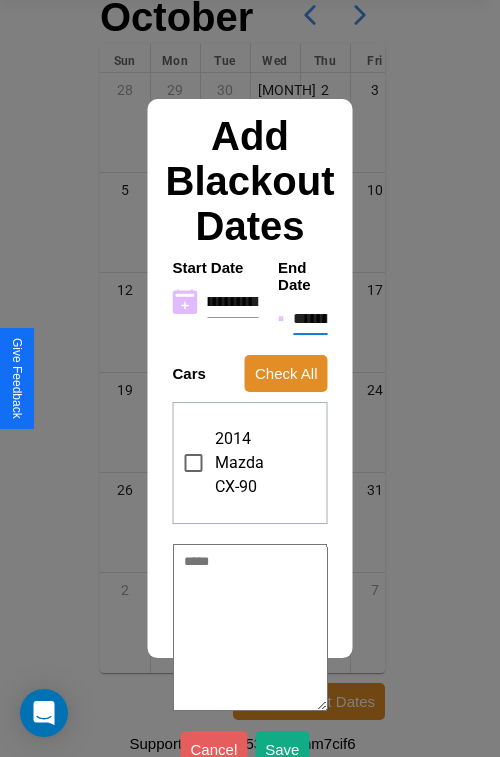 scroll, scrollTop: 0, scrollLeft: 0, axis: both 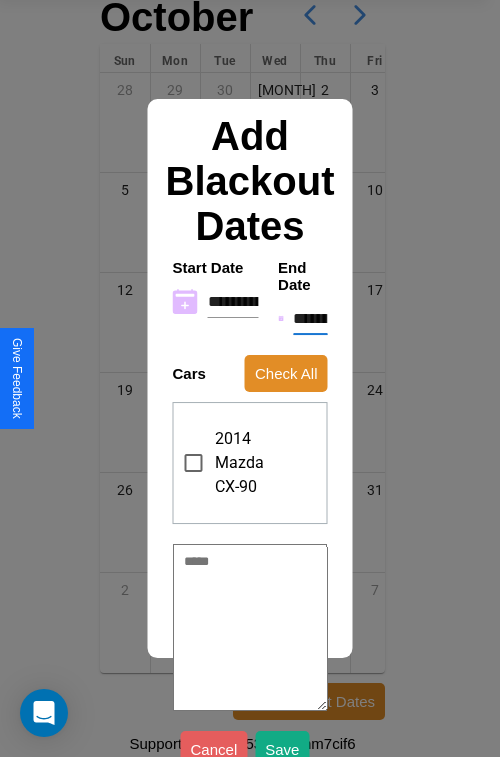 click on "**********" at bounding box center (310, 319) 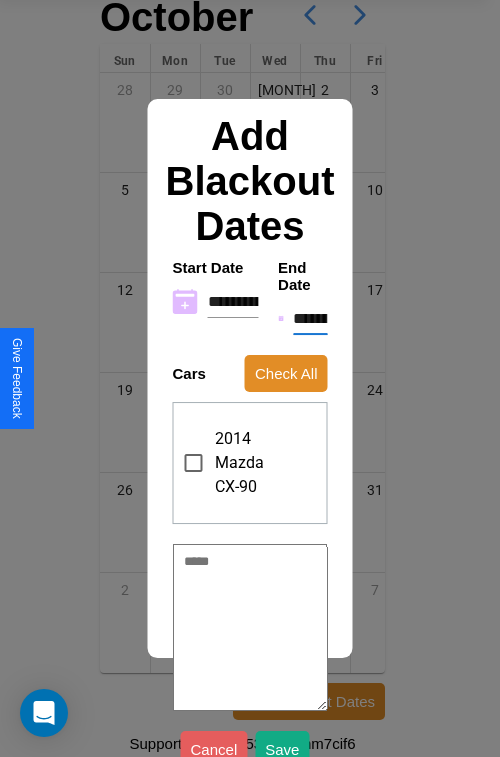 type on "*" 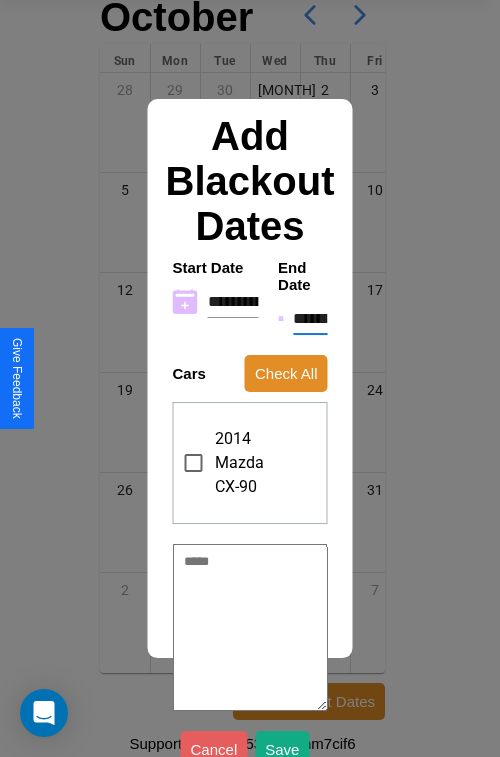 type on "*" 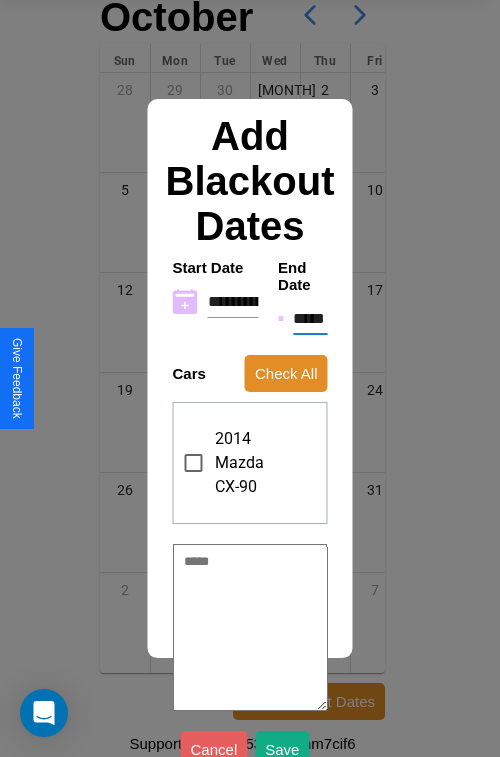type on "*" 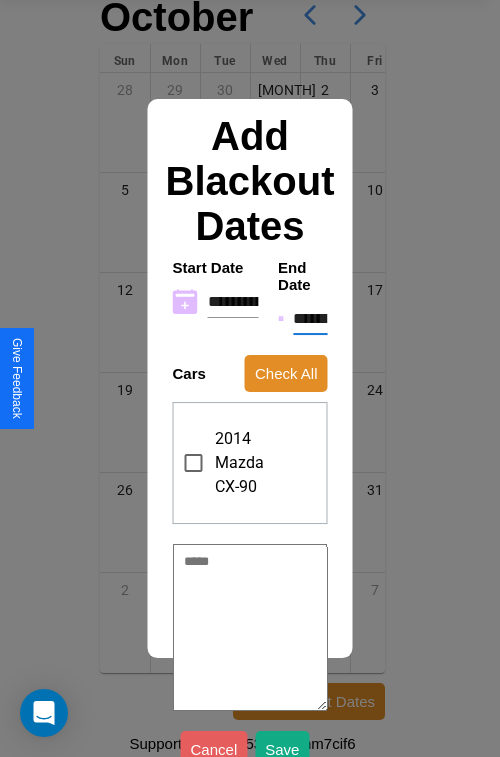 type on "*" 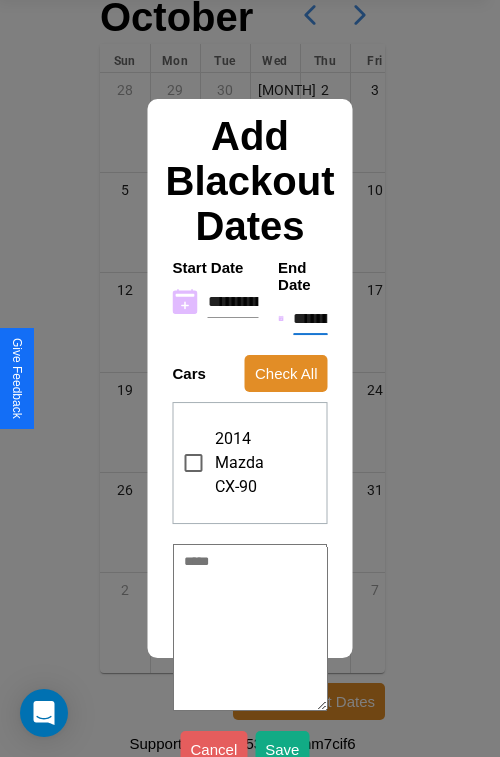 type on "*" 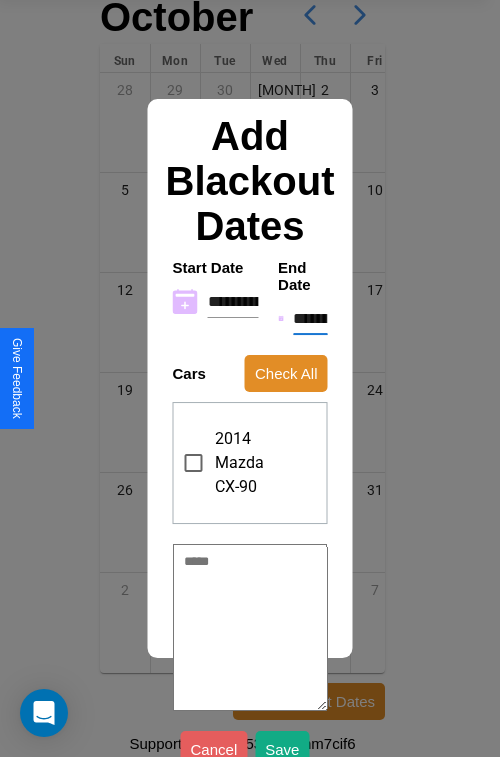 type on "*" 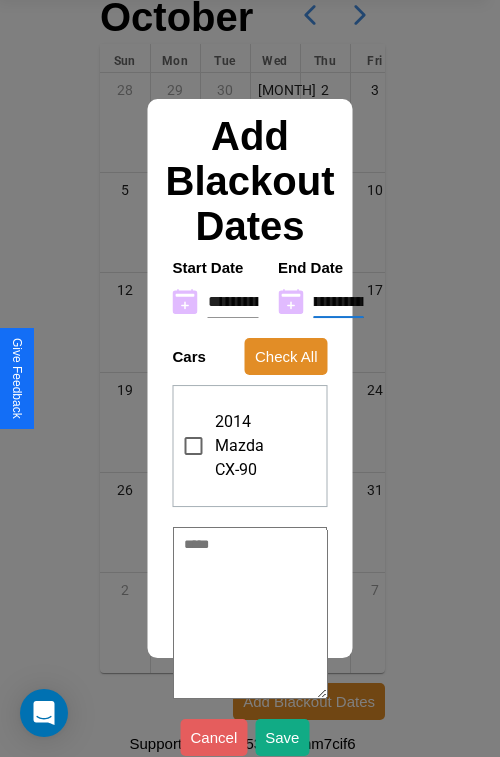 type on "**********" 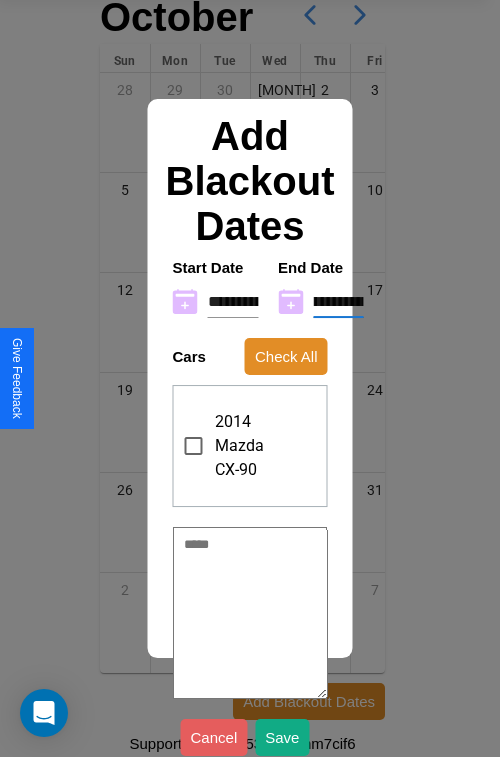 type on "*" 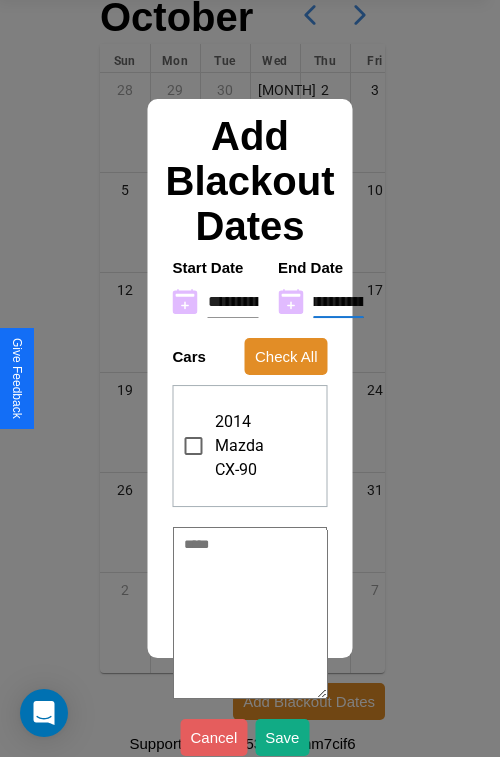 type on "**********" 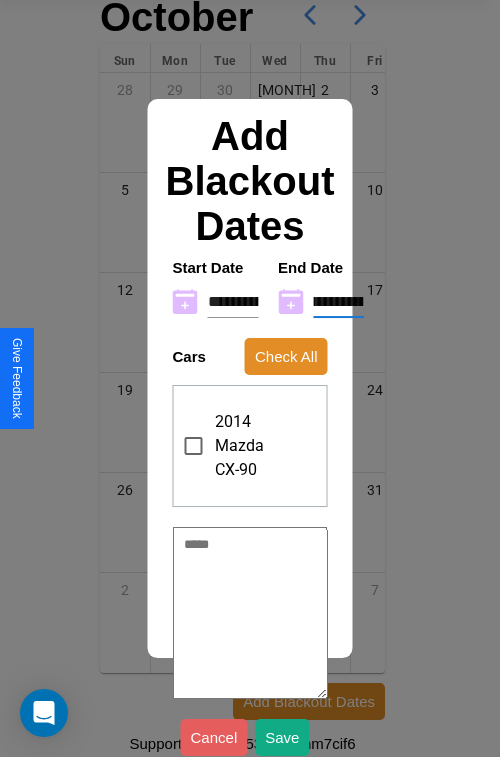 type on "*" 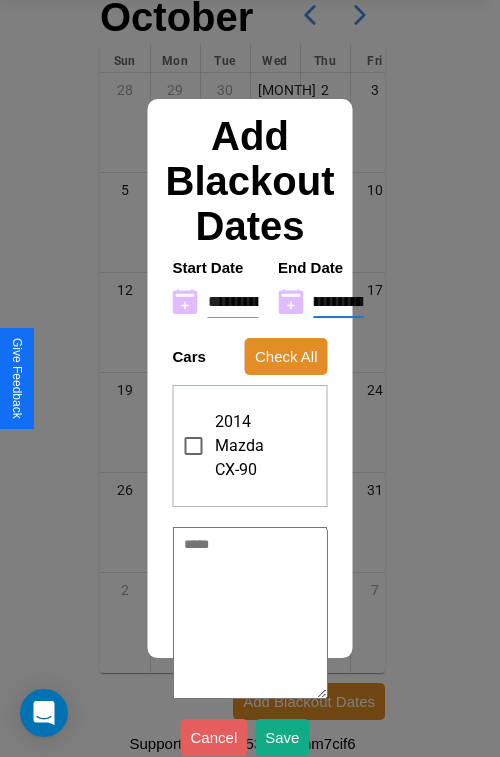 type on "**********" 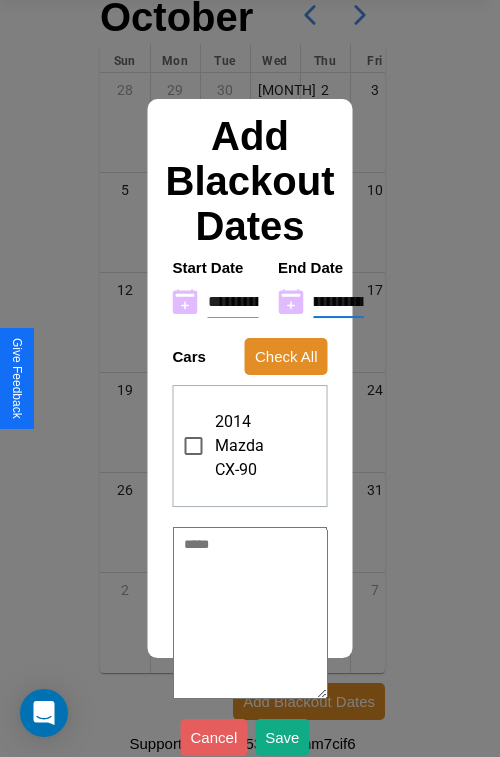 type on "*" 